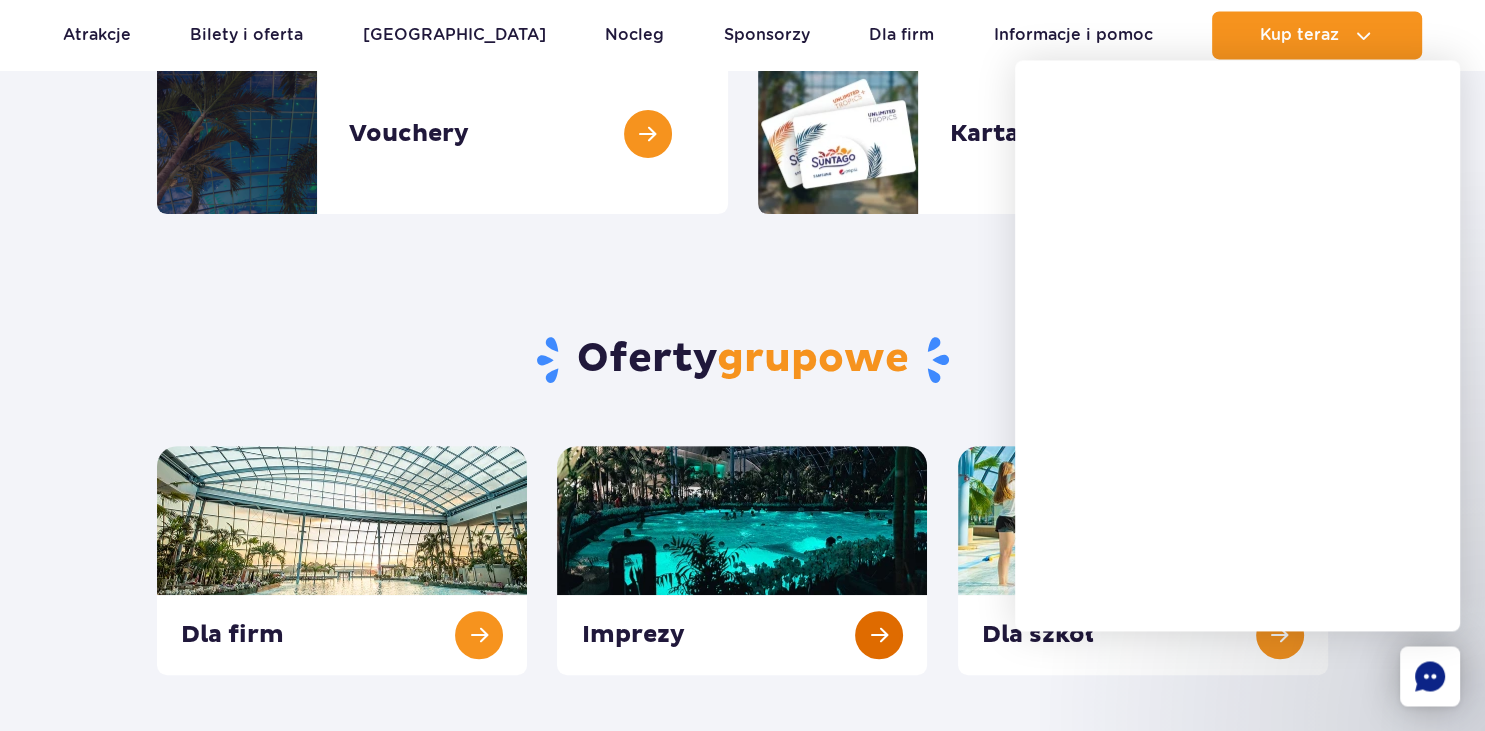 scroll, scrollTop: 528, scrollLeft: 0, axis: vertical 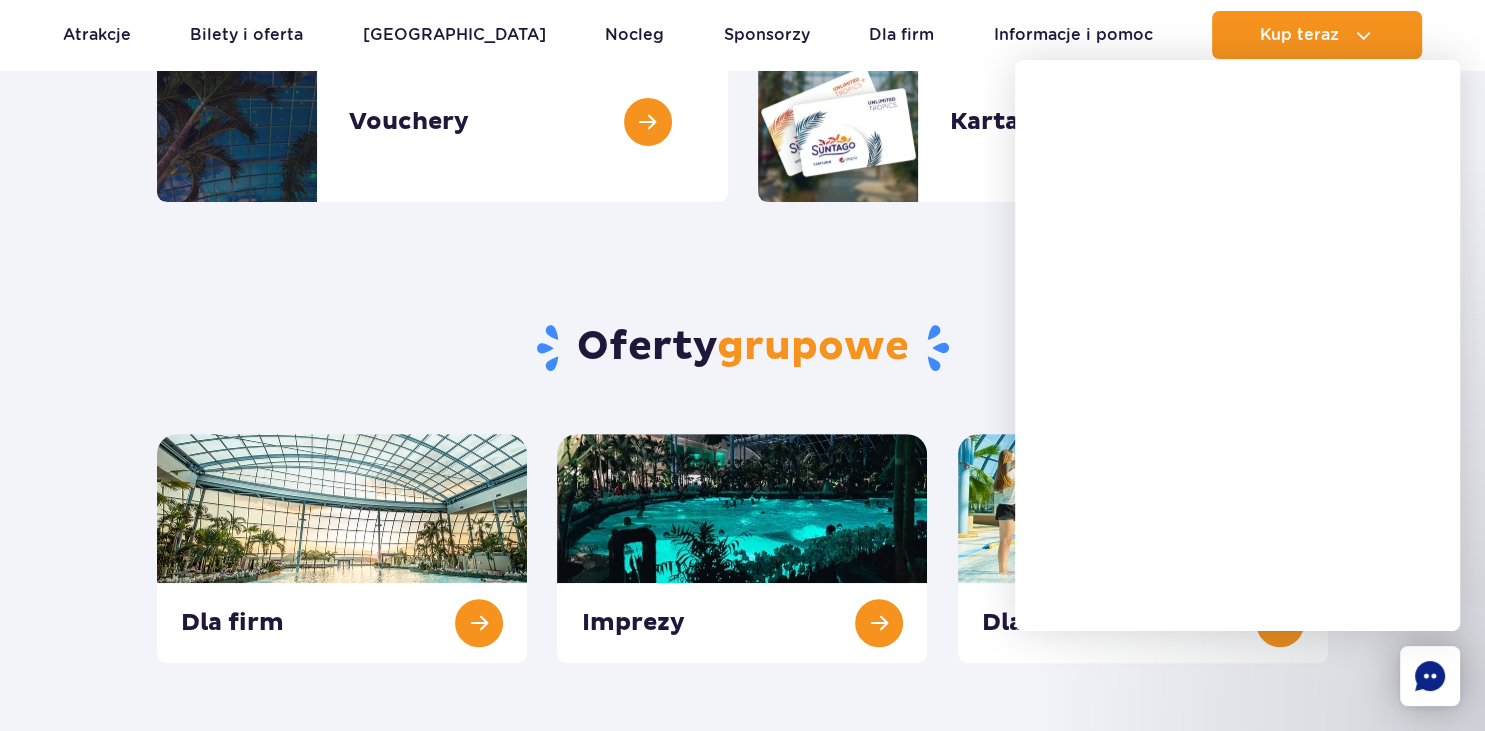 drag, startPoint x: 792, startPoint y: 295, endPoint x: 1013, endPoint y: 361, distance: 230.64474 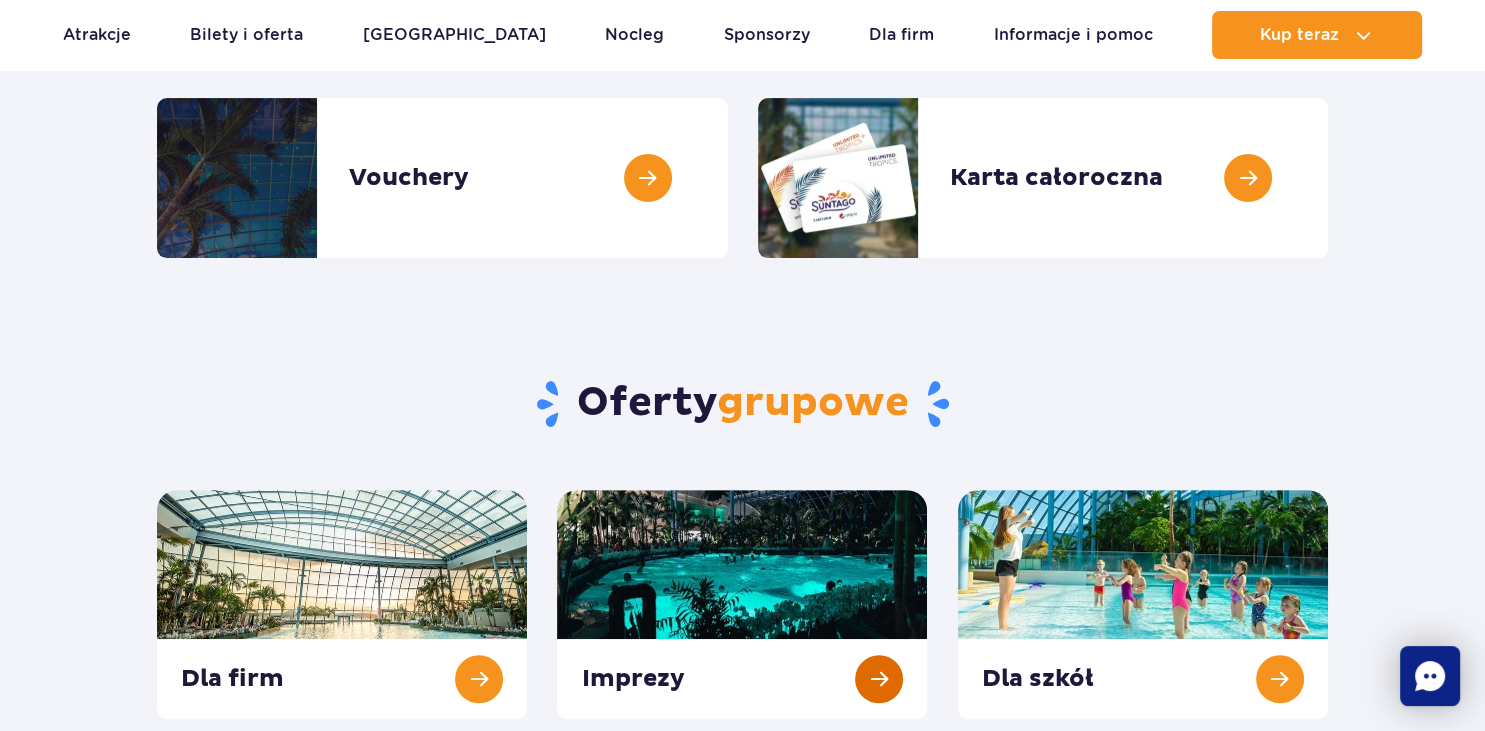 scroll, scrollTop: 422, scrollLeft: 0, axis: vertical 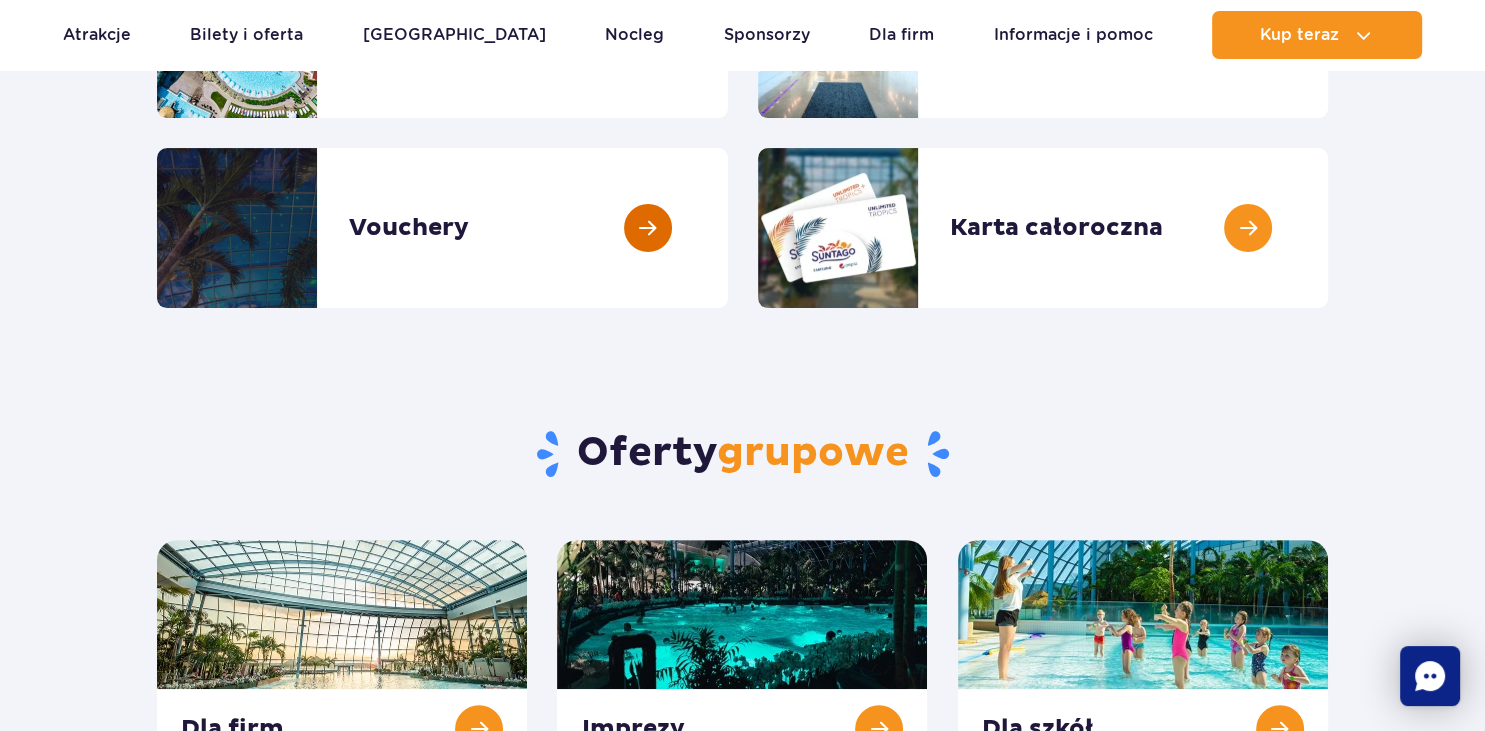 click at bounding box center (728, 228) 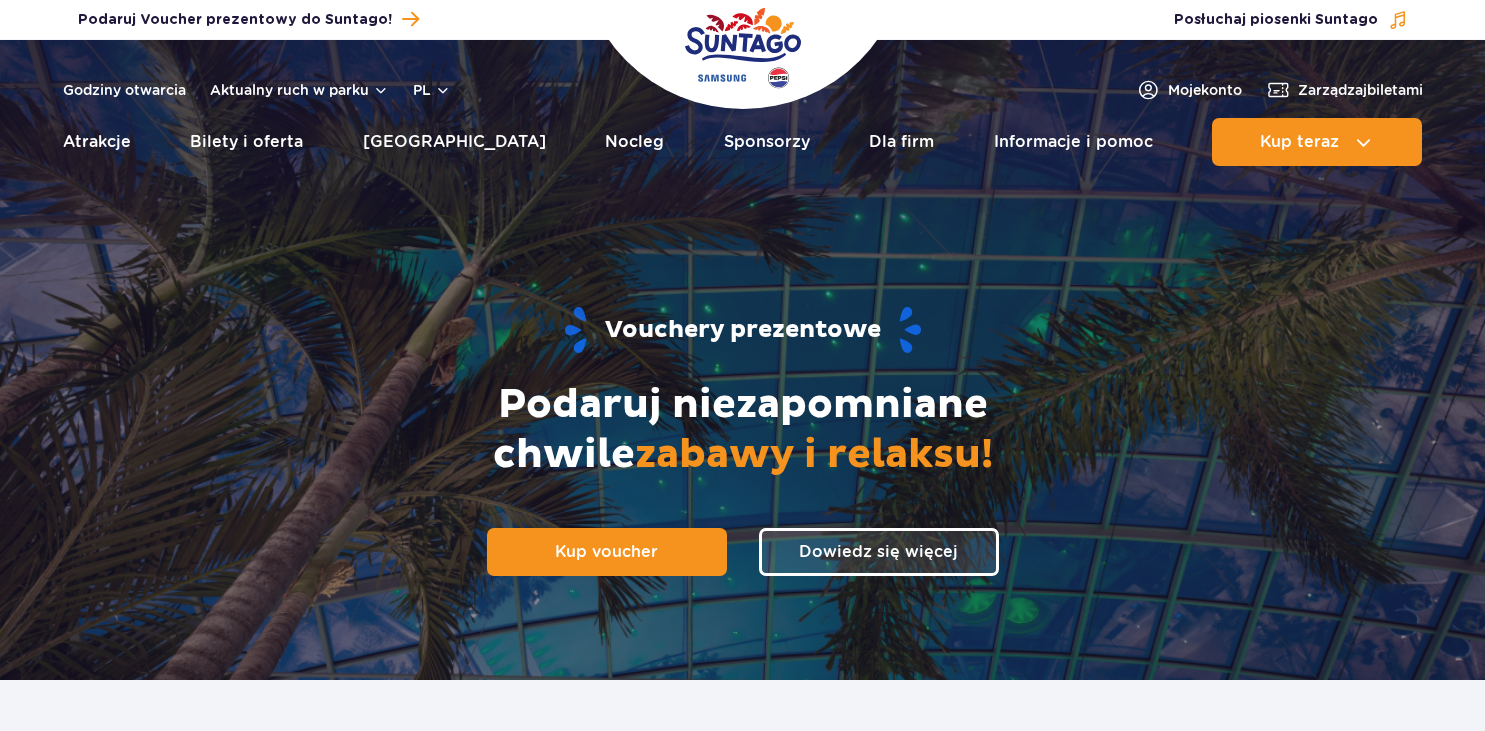 scroll, scrollTop: 0, scrollLeft: 0, axis: both 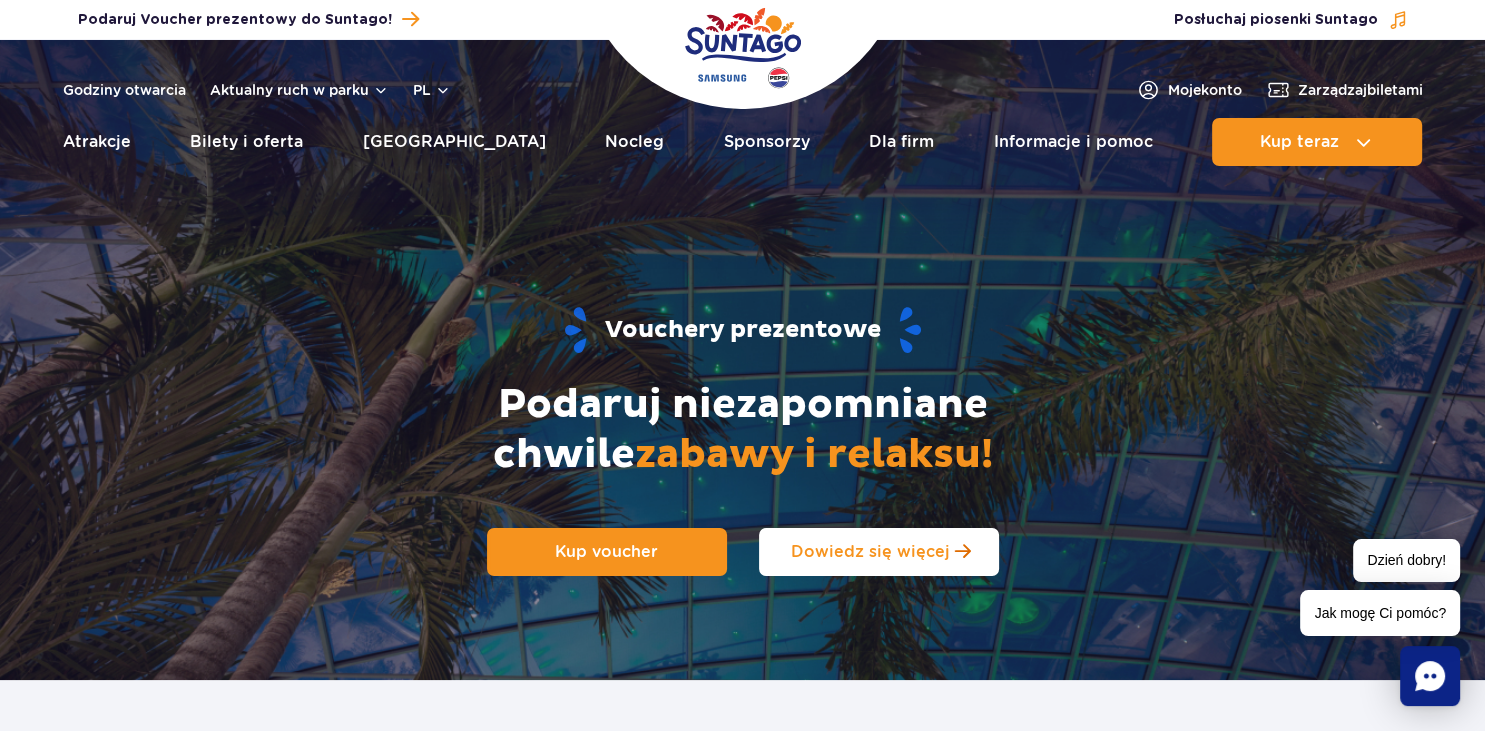 click on "Dowiedz się więcej" at bounding box center (870, 551) 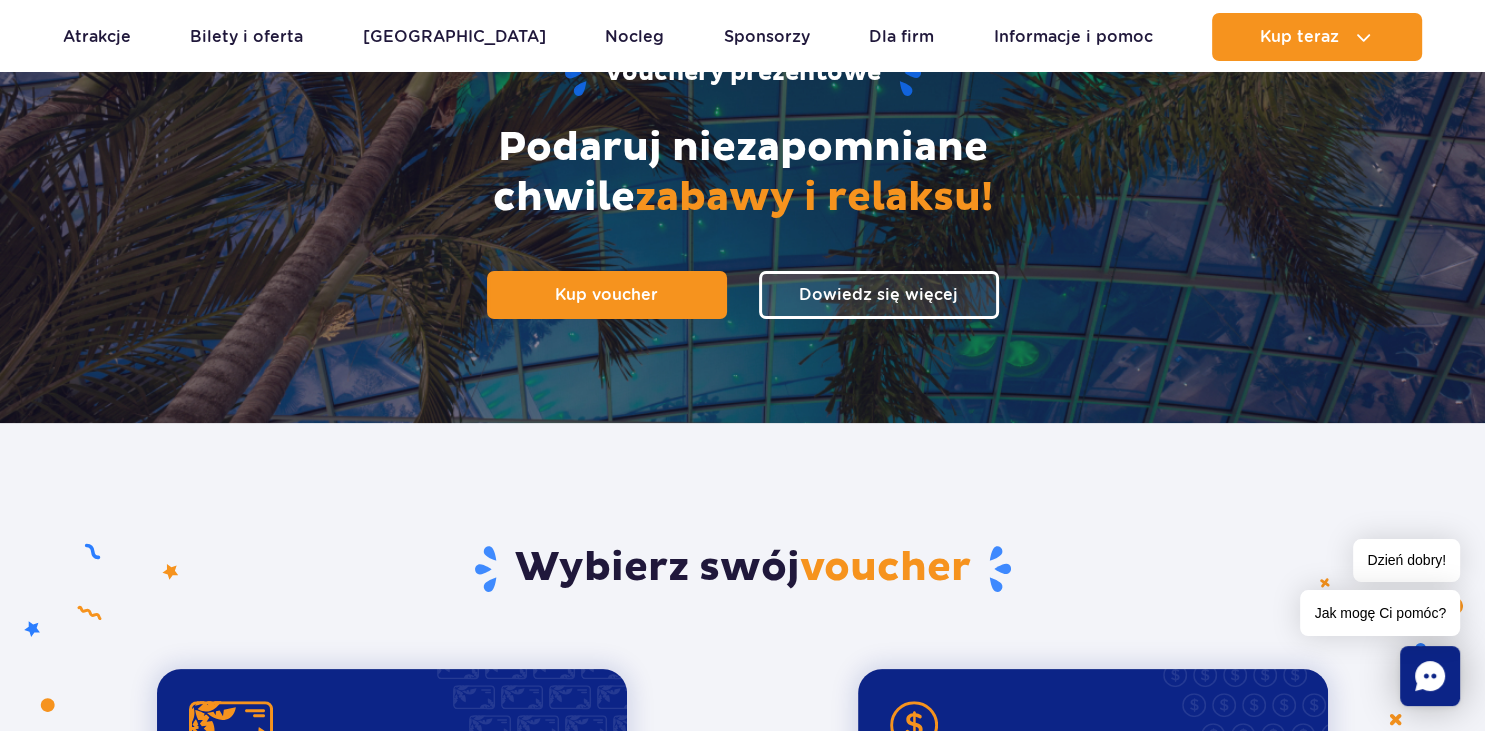 scroll, scrollTop: 0, scrollLeft: 0, axis: both 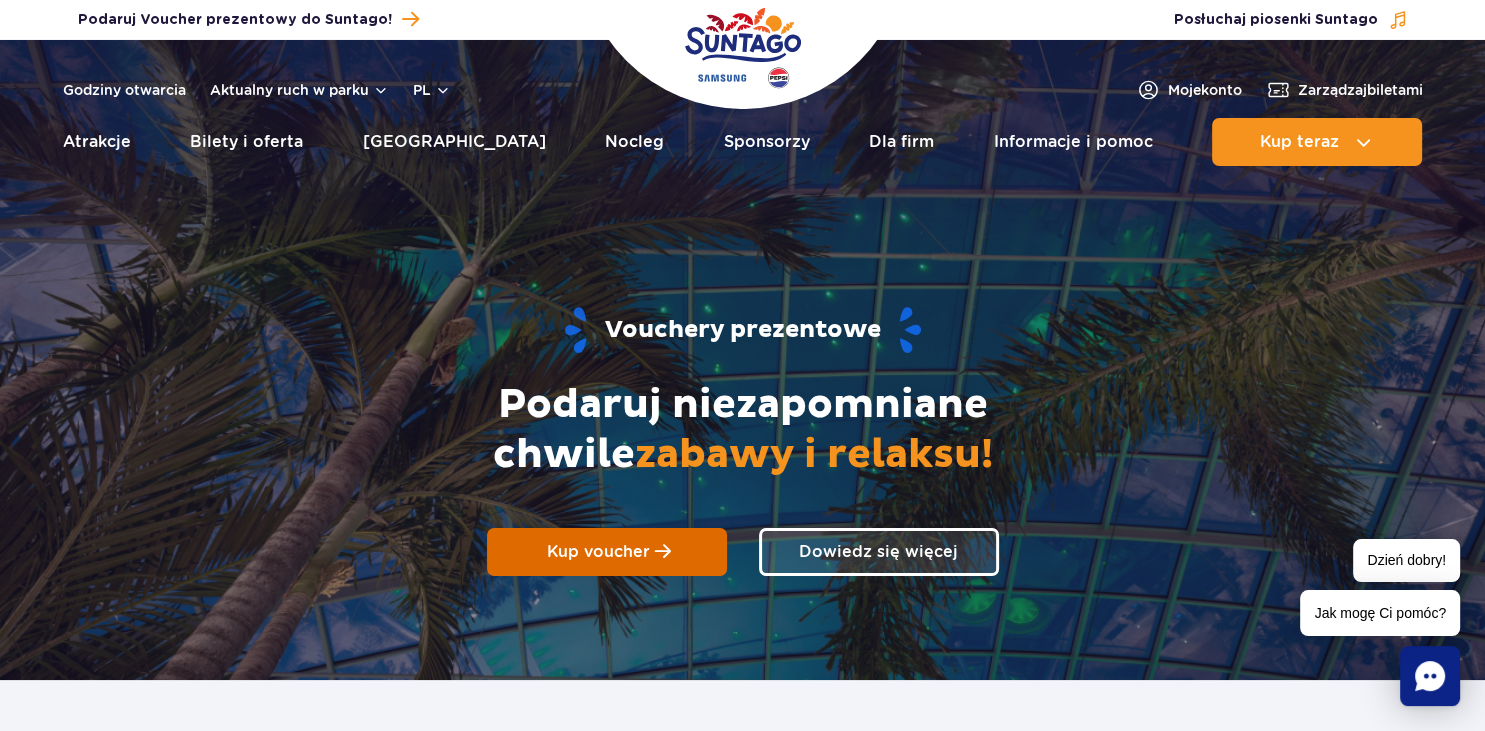 click on "Kup voucher" at bounding box center (598, 551) 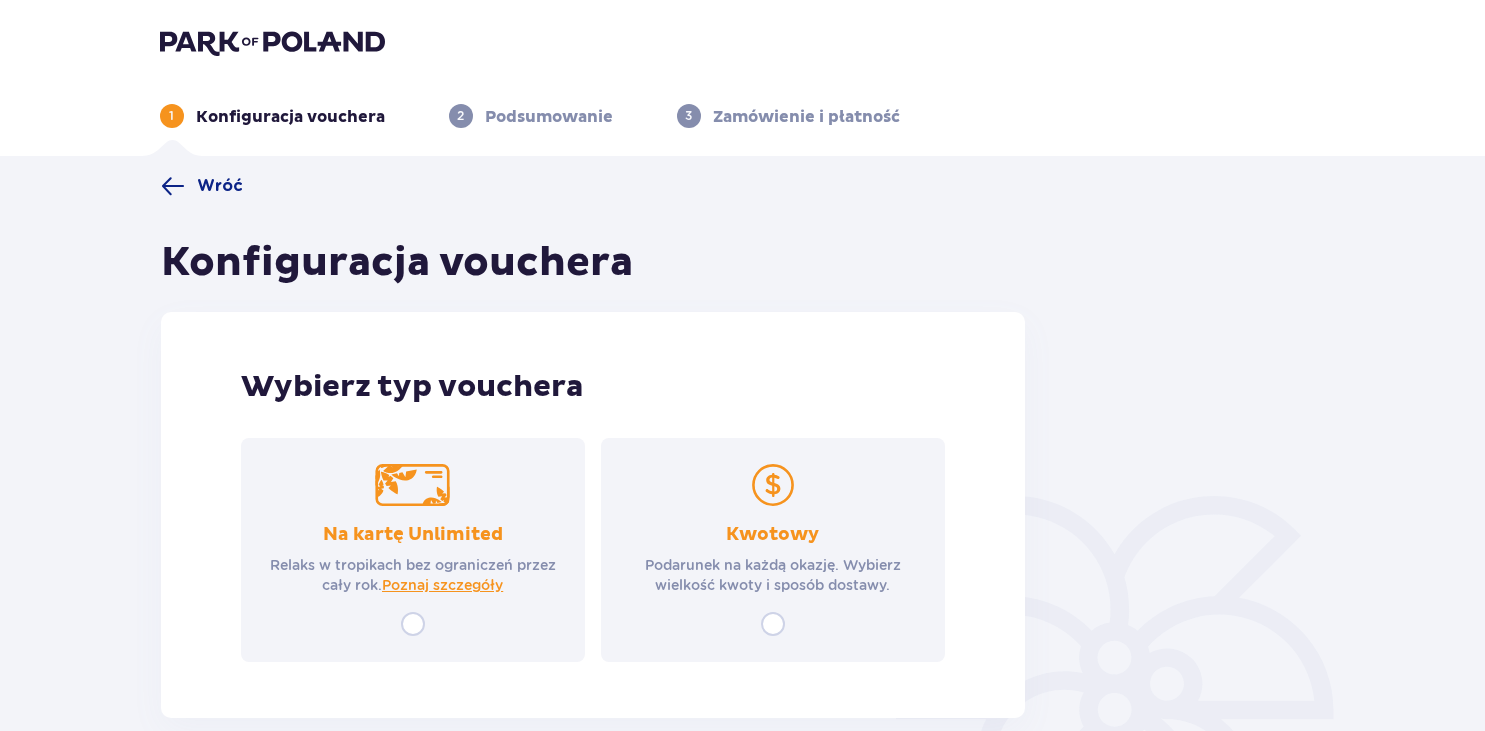 scroll, scrollTop: 0, scrollLeft: 0, axis: both 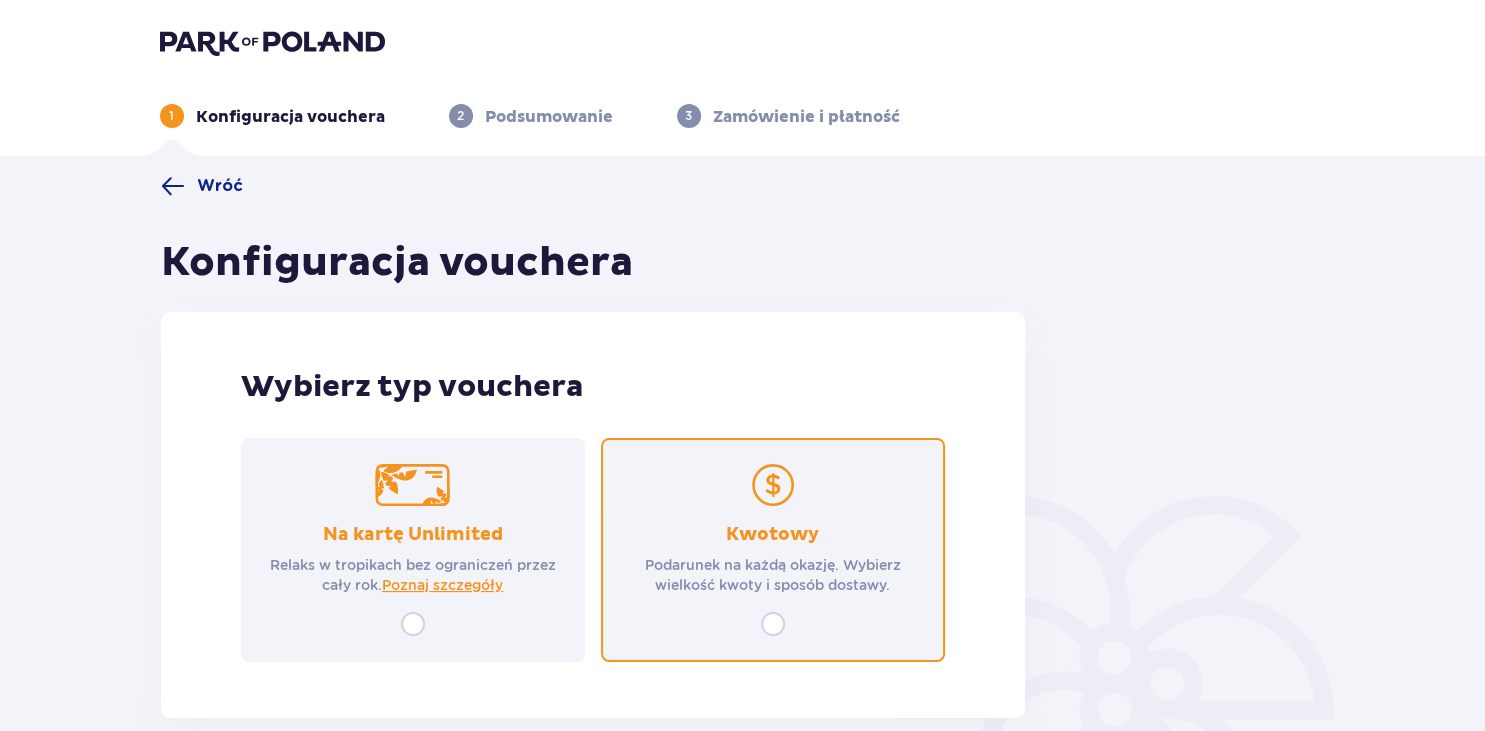 click at bounding box center (773, 624) 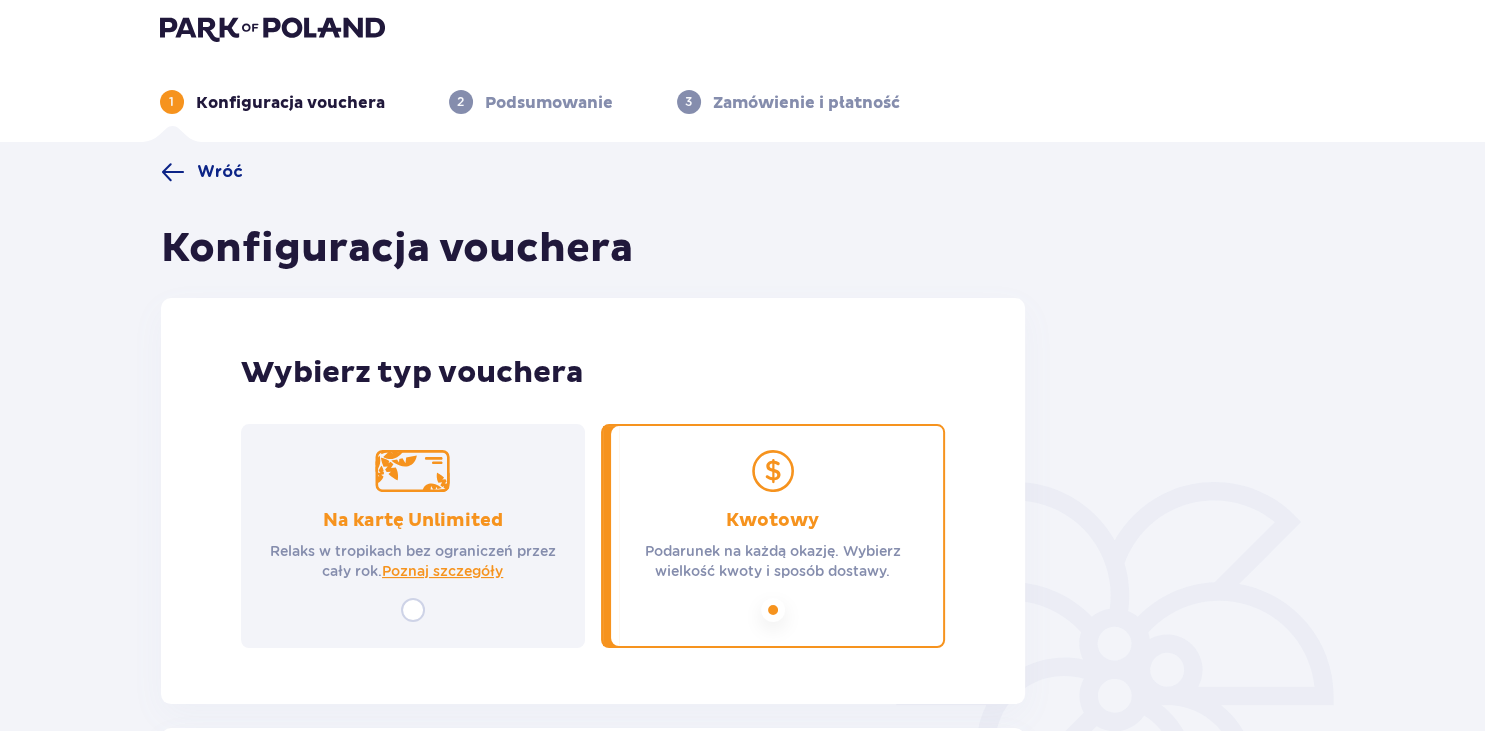 scroll, scrollTop: 0, scrollLeft: 0, axis: both 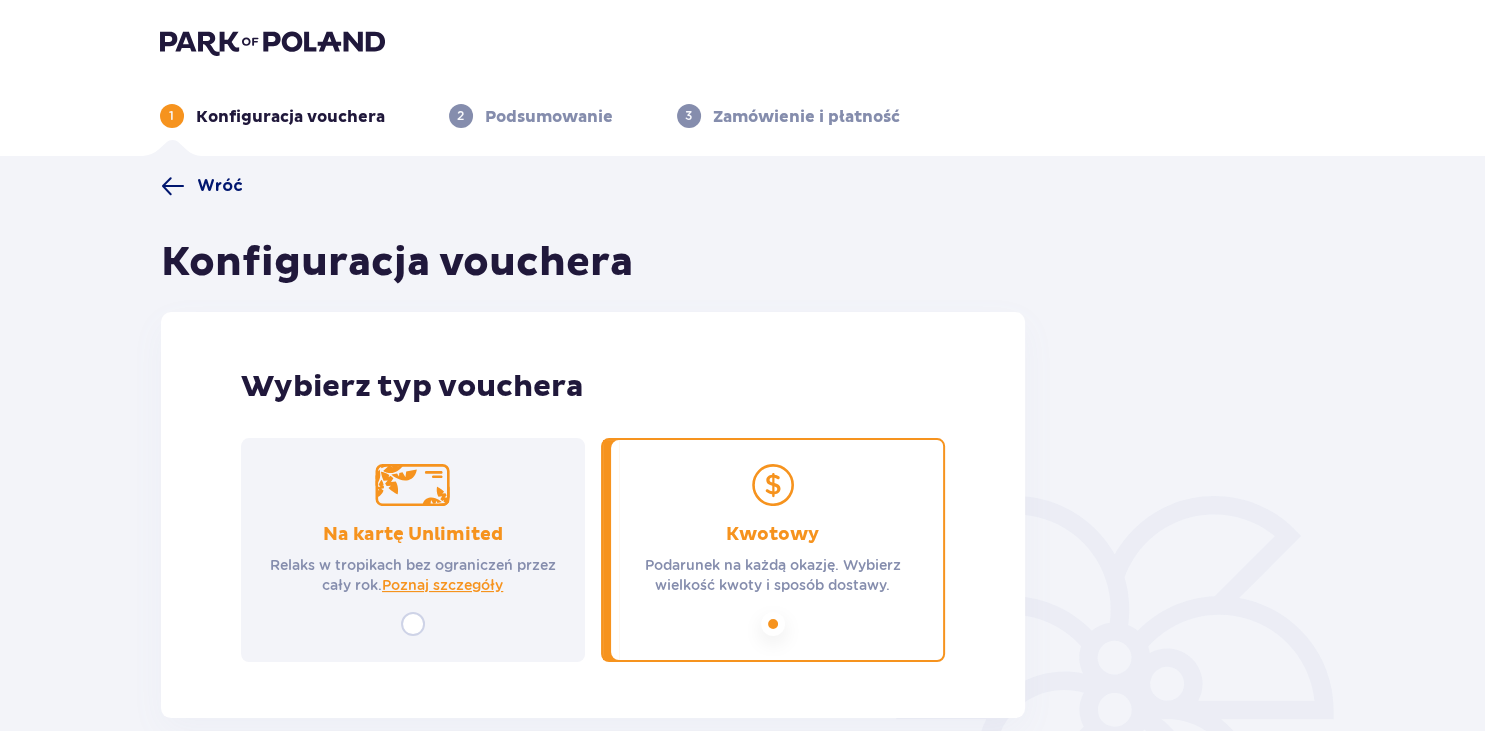 click on "Wróć" at bounding box center (220, 186) 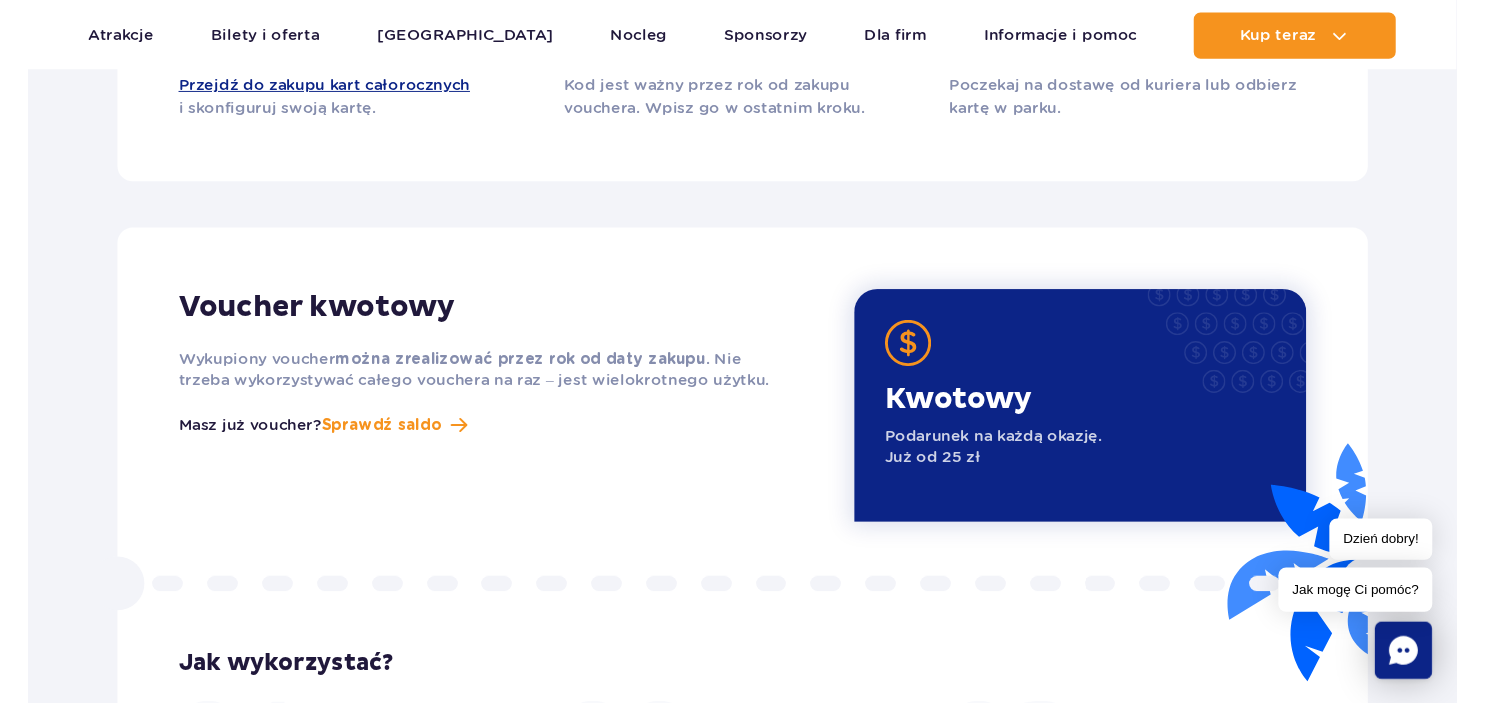 scroll, scrollTop: 1841, scrollLeft: 0, axis: vertical 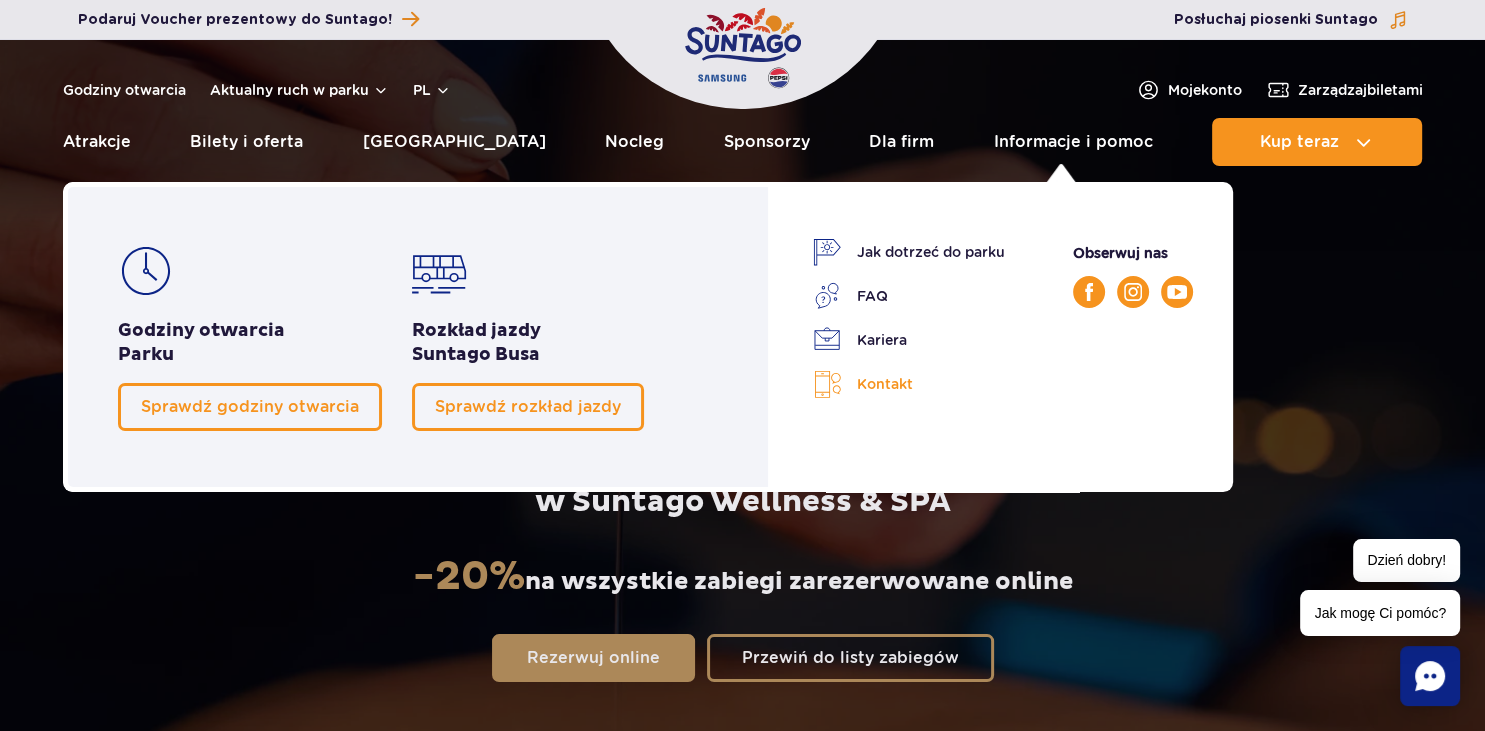 click on "Kontakt" at bounding box center (909, 384) 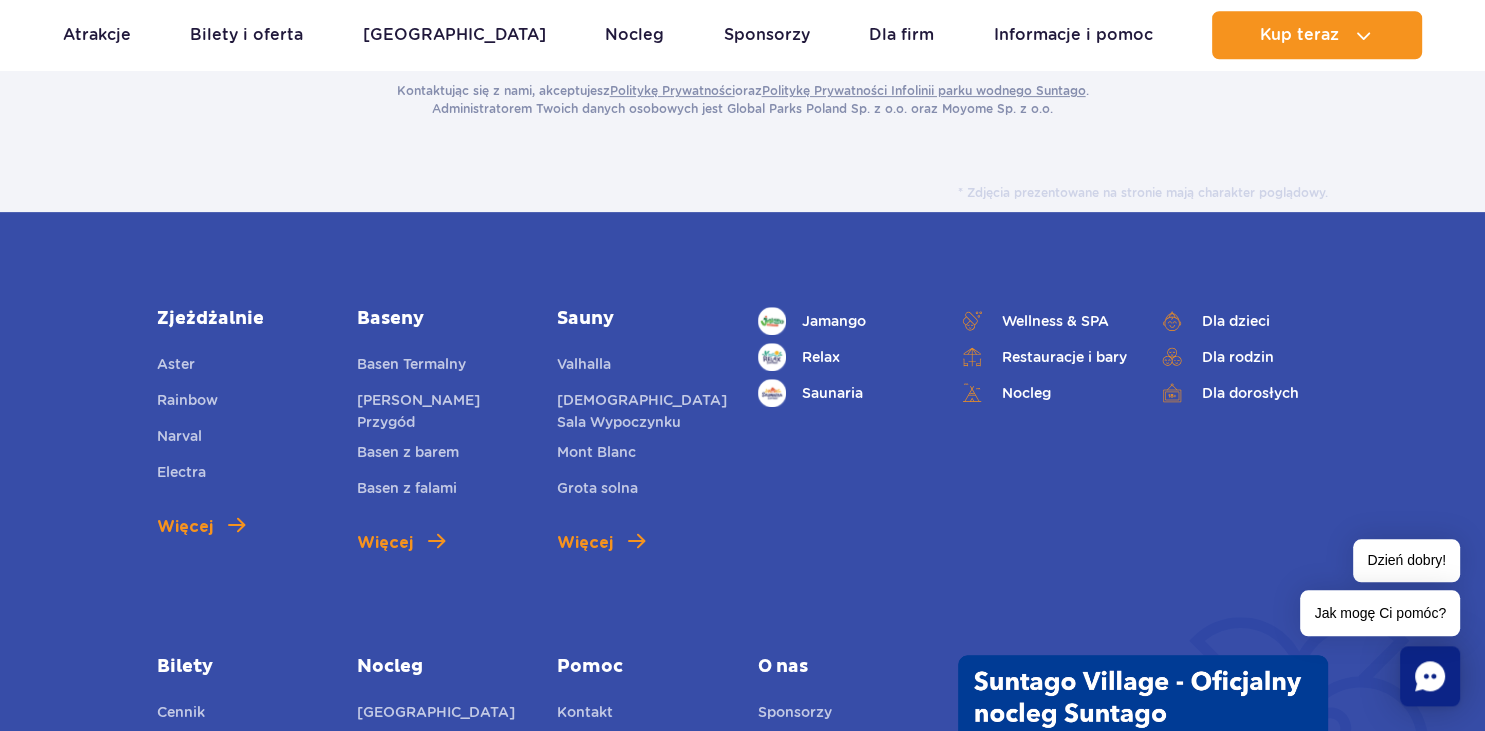 scroll, scrollTop: 950, scrollLeft: 0, axis: vertical 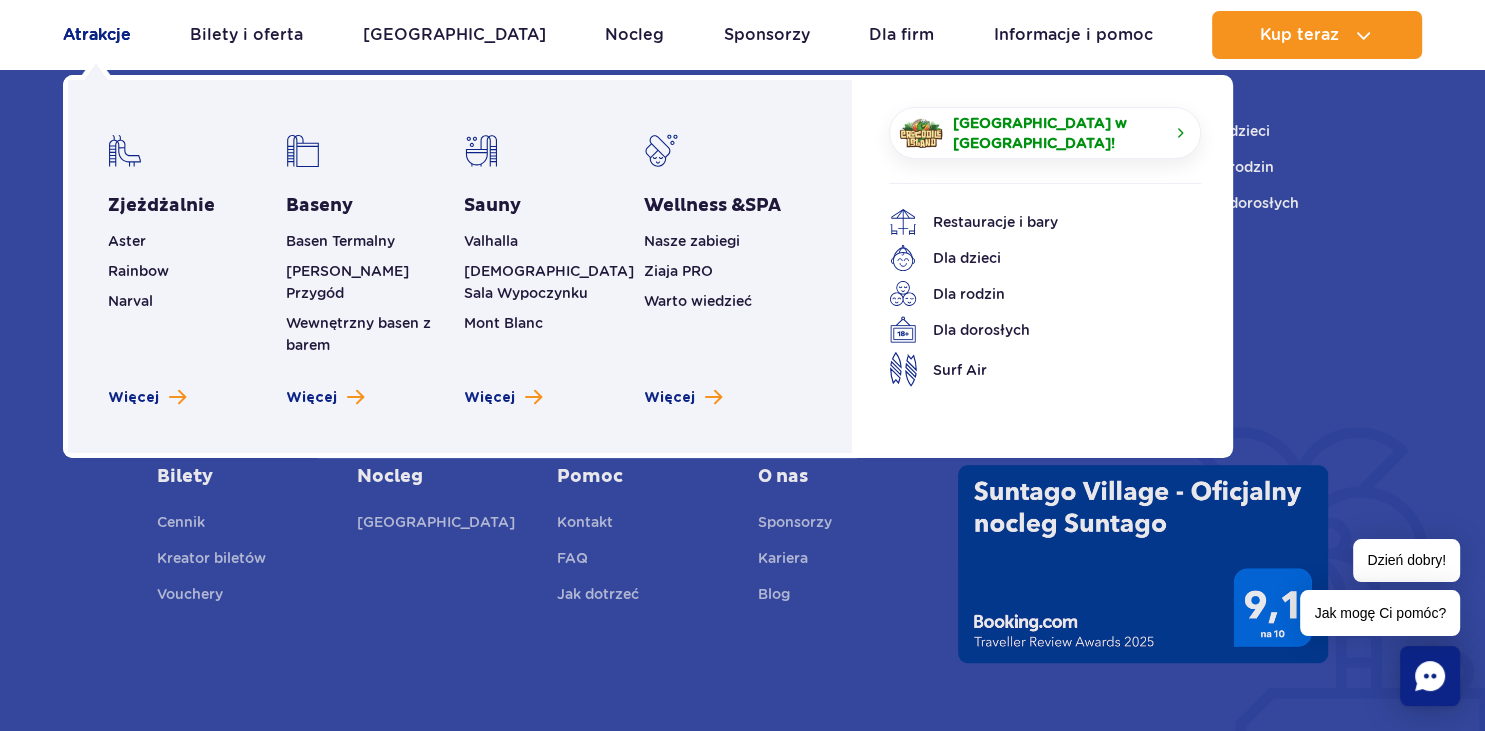 click on "Atrakcje" at bounding box center [97, 35] 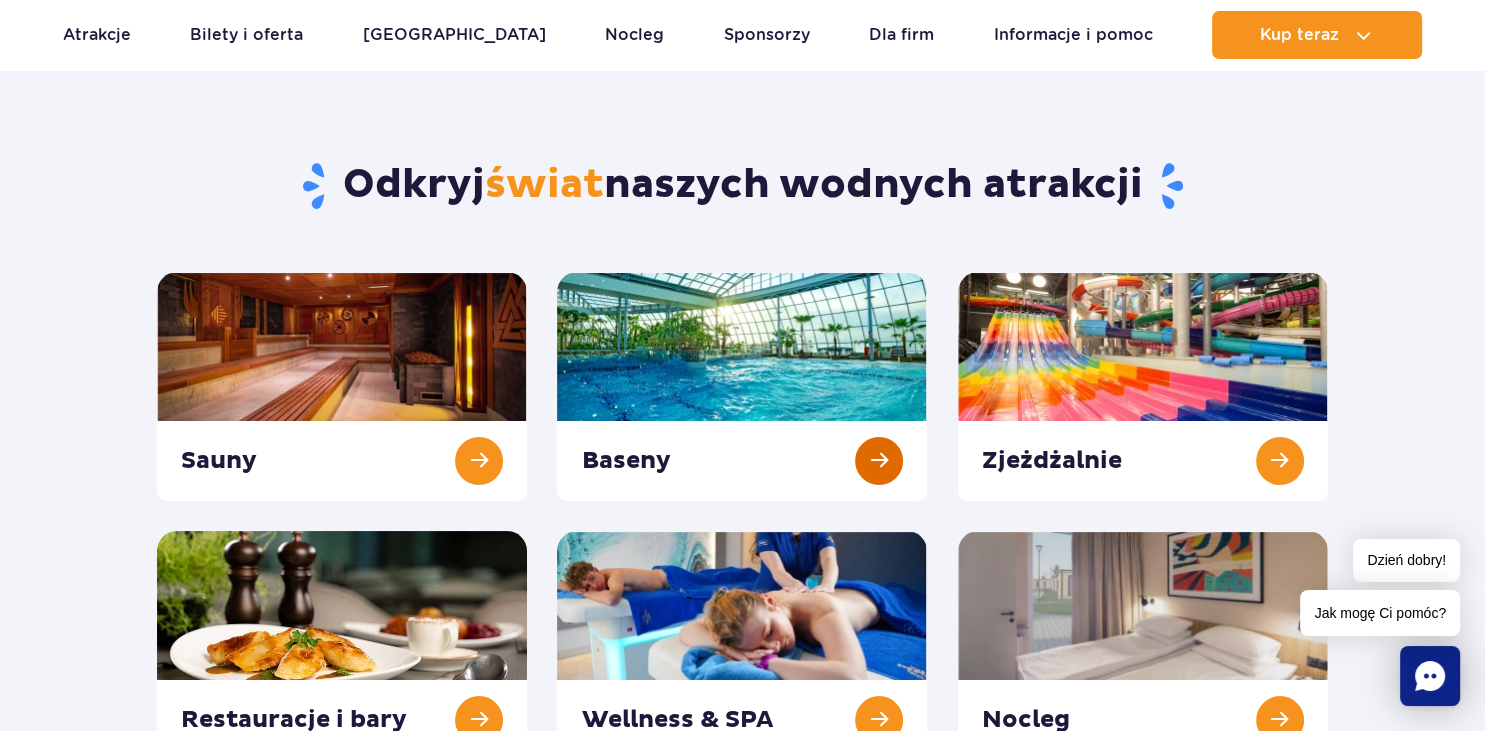 scroll, scrollTop: 0, scrollLeft: 0, axis: both 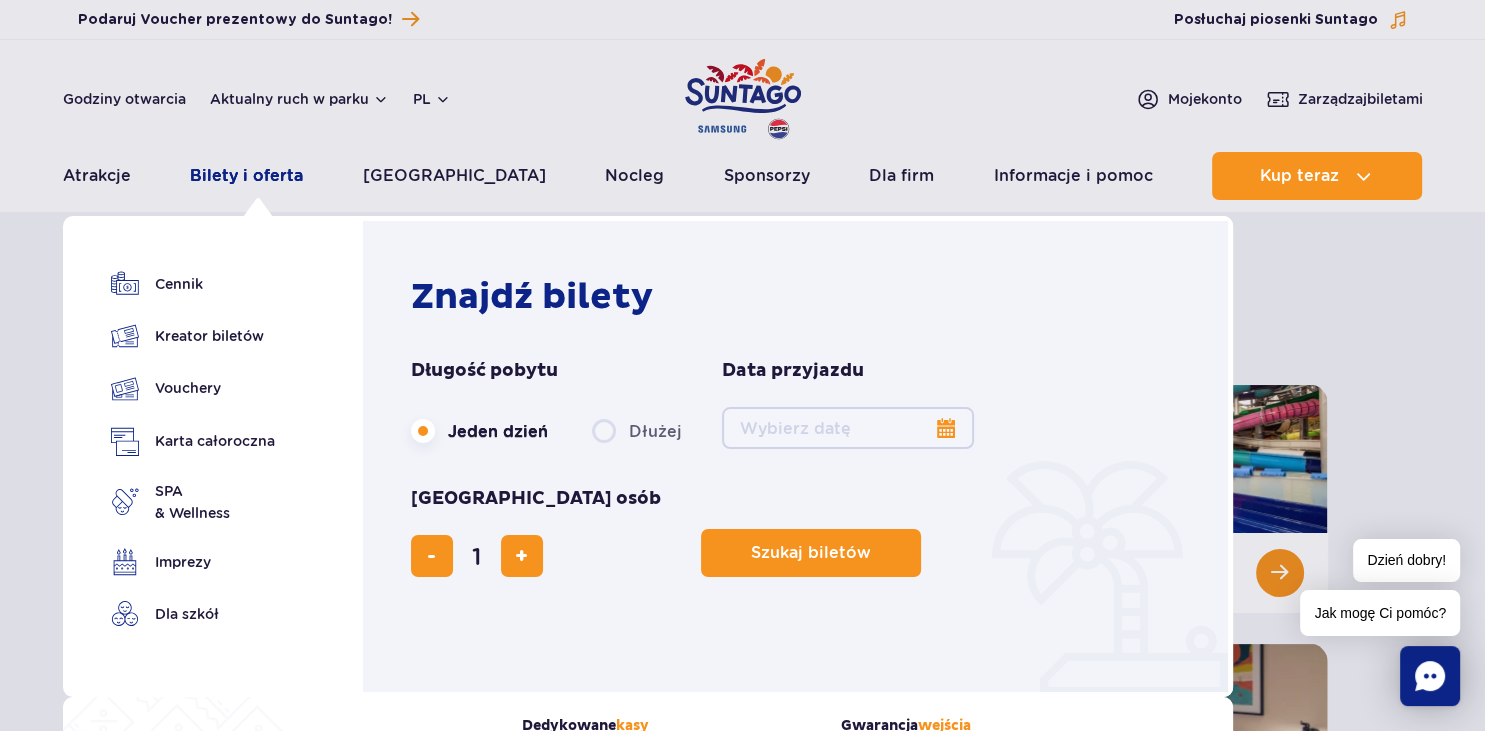 click on "Bilety i oferta" at bounding box center [246, 176] 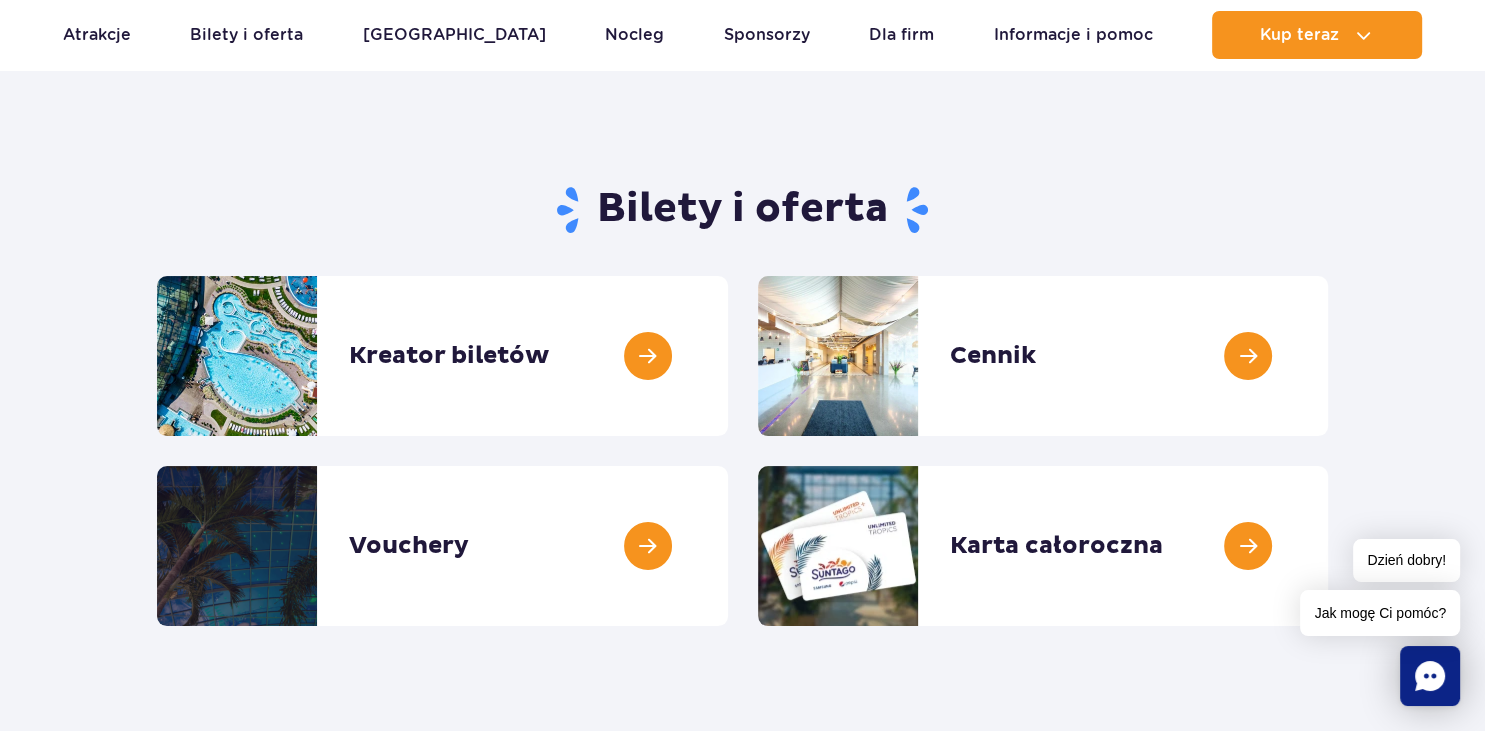 scroll, scrollTop: 211, scrollLeft: 0, axis: vertical 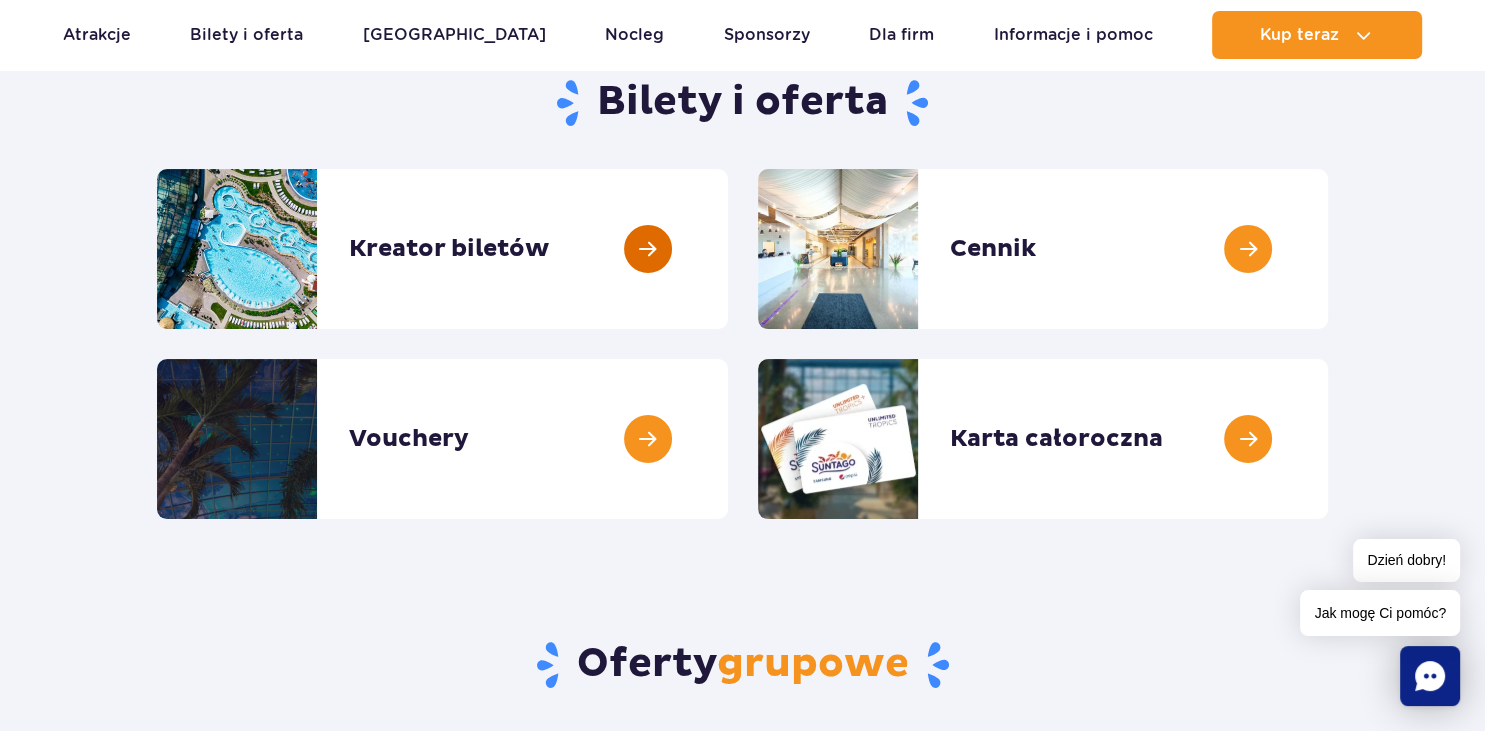 click at bounding box center [728, 249] 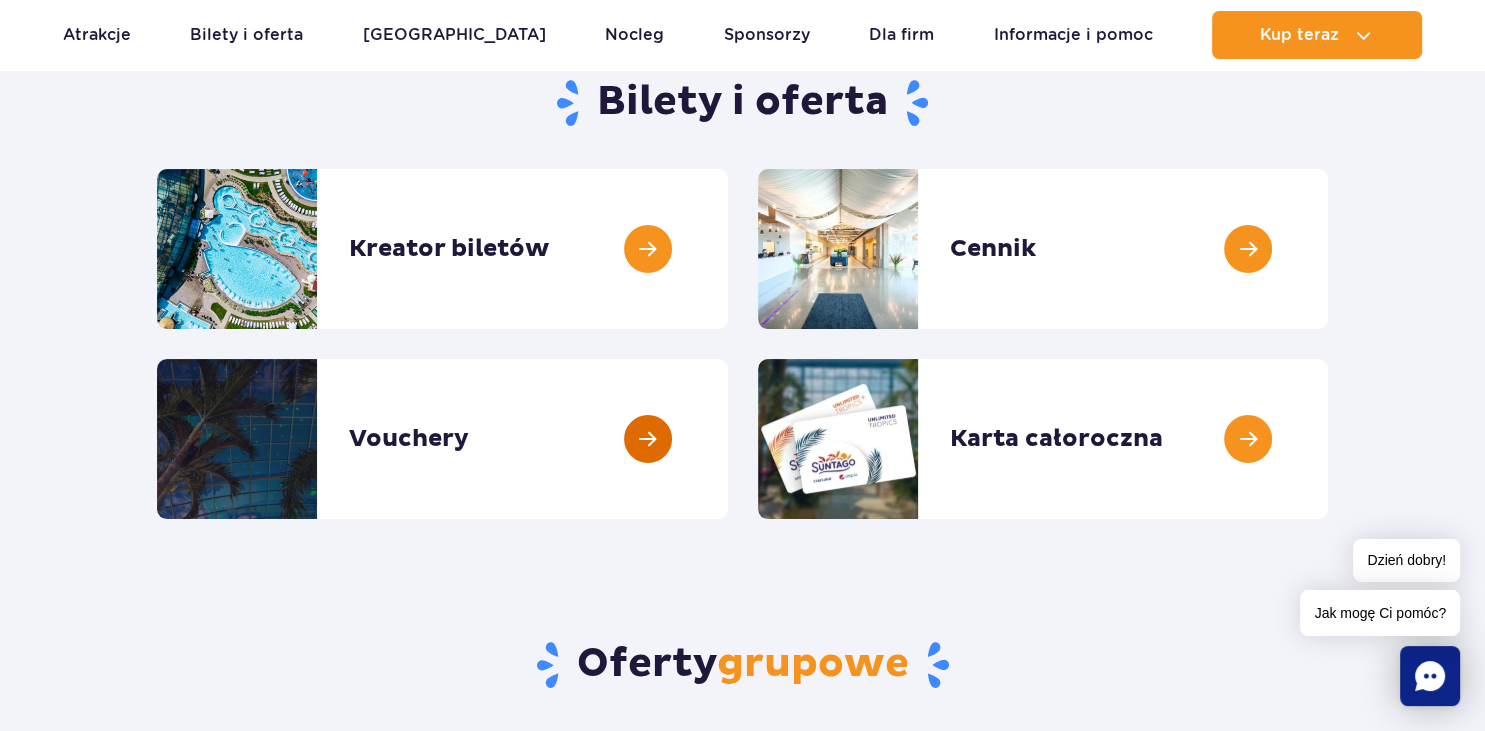 click at bounding box center [728, 439] 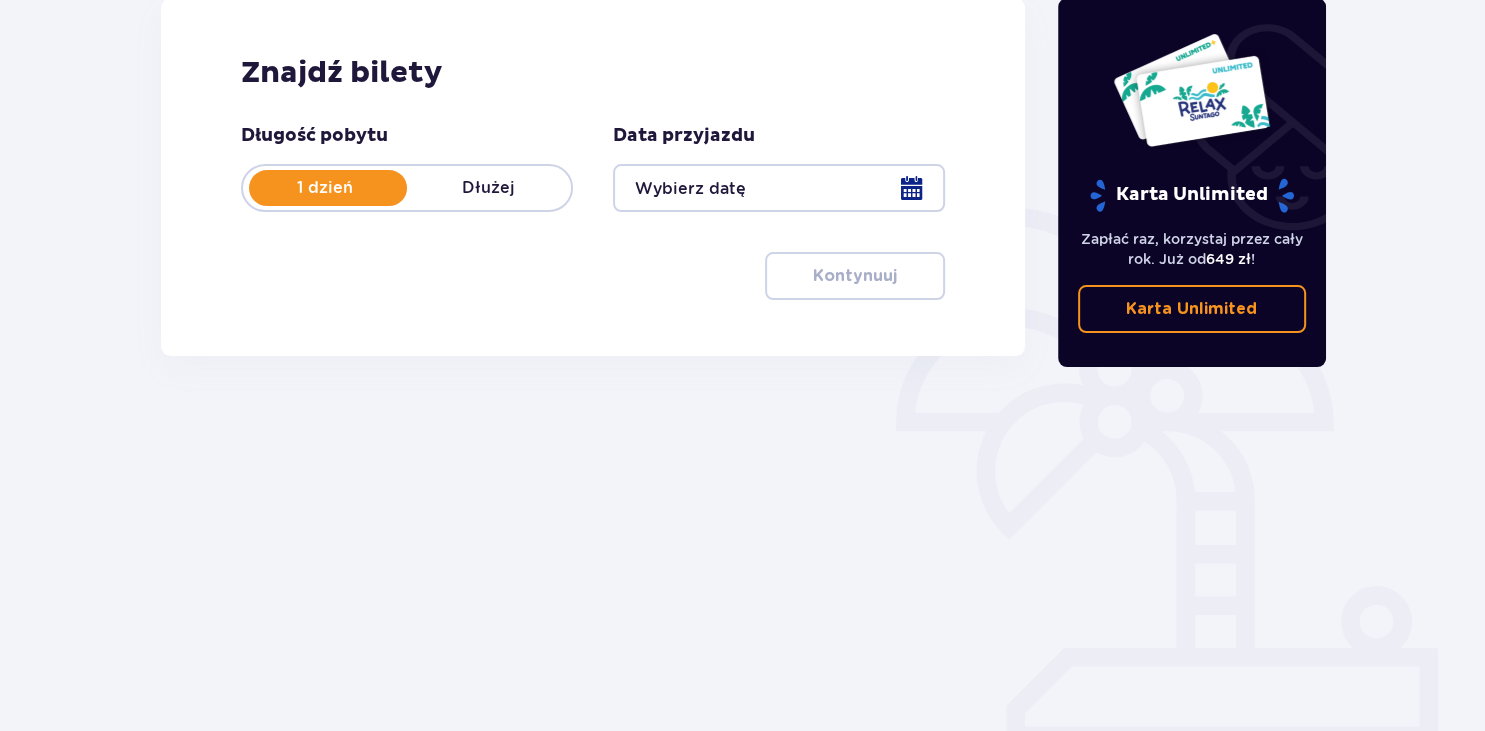 scroll, scrollTop: 0, scrollLeft: 0, axis: both 